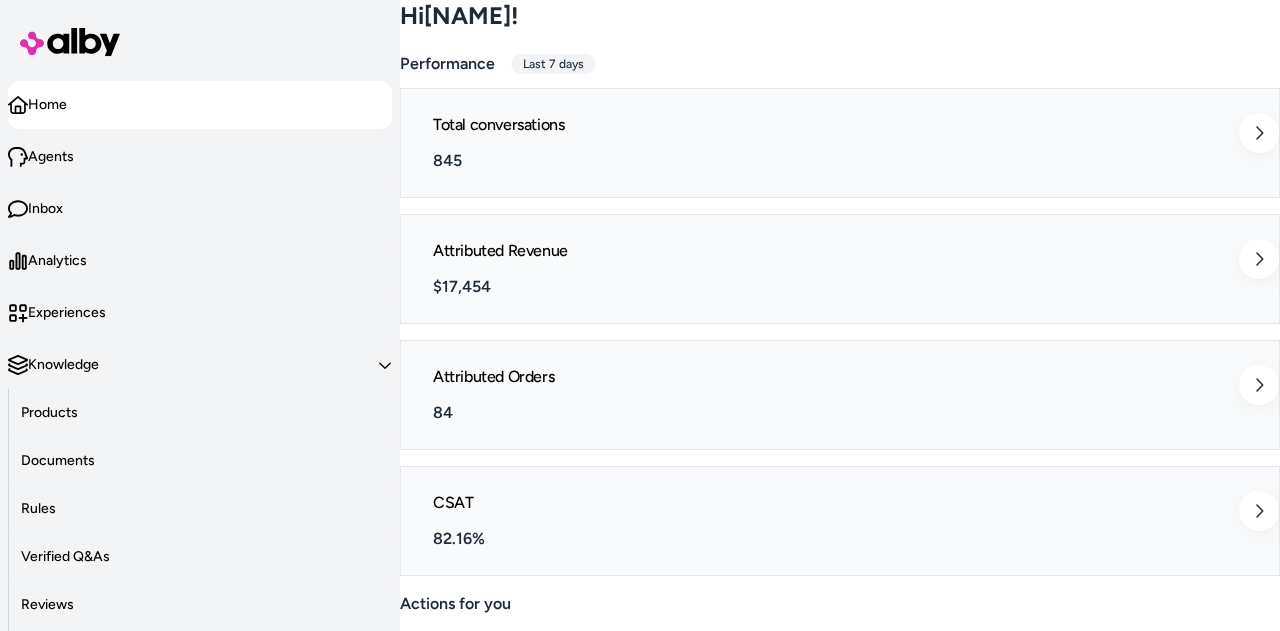 scroll, scrollTop: 0, scrollLeft: 0, axis: both 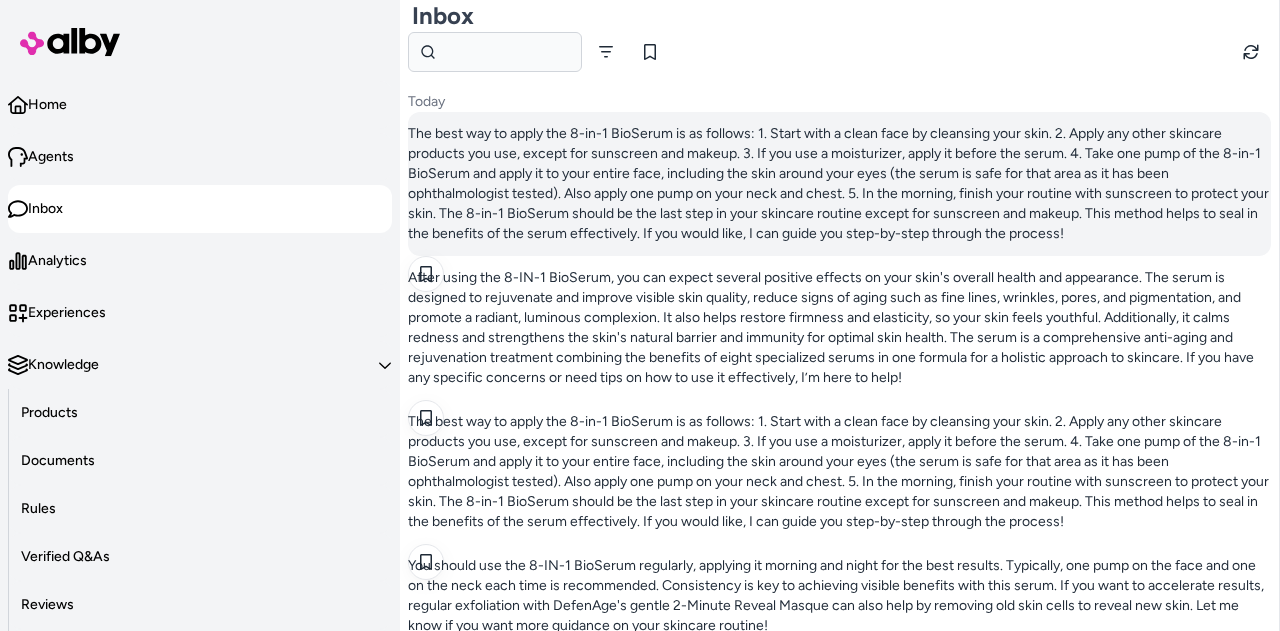 click on "The best way to apply the 8-in-1 BioSerum is as follows:
1. Start with a clean face by cleansing your skin.
2. Apply any other skincare products you use, except for sunscreen and makeup.
3. If you use a moisturizer, apply it before the serum.
4. Take one pump of the 8-in-1 BioSerum and apply it to your entire face, including the skin around your eyes (the serum is safe for that area as it has been ophthalmologist tested). Also apply one pump on your neck and chest.
5. In the morning, finish your routine with sunscreen to protect your skin.
The 8-in-1 BioSerum should be the last step in your skincare routine except for sunscreen and makeup. This method helps to seal in the benefits of the serum effectively. If you would like, I can guide you step-by-step through the process!" at bounding box center [839, 184] 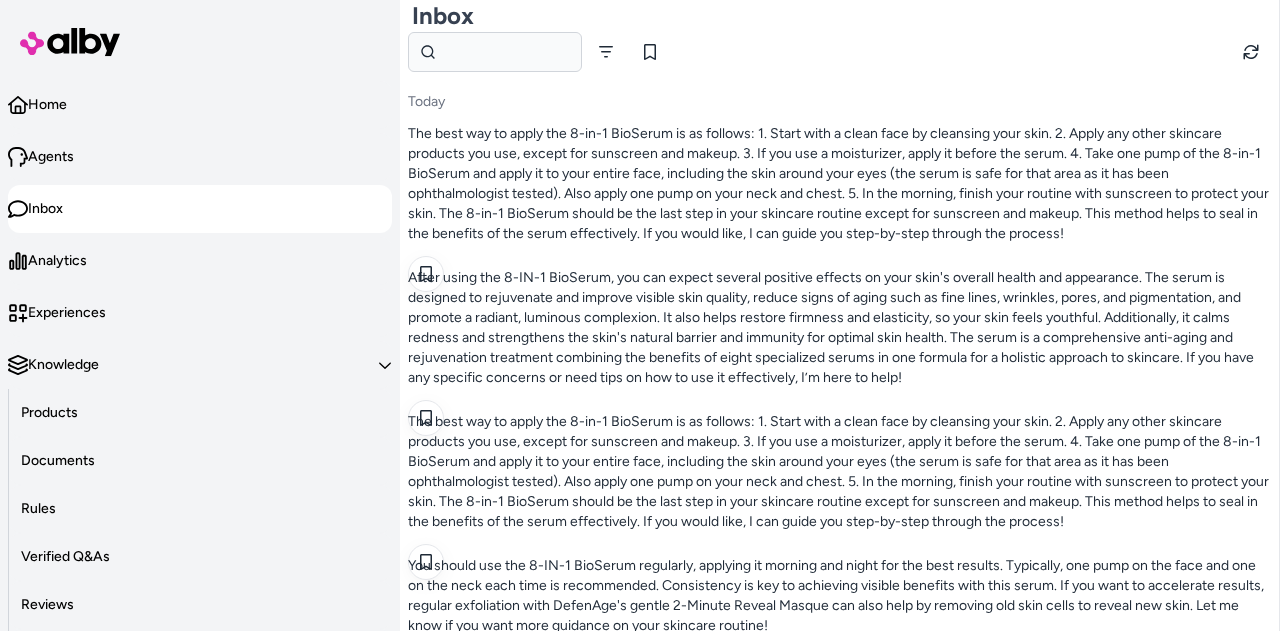 scroll, scrollTop: 148, scrollLeft: 0, axis: vertical 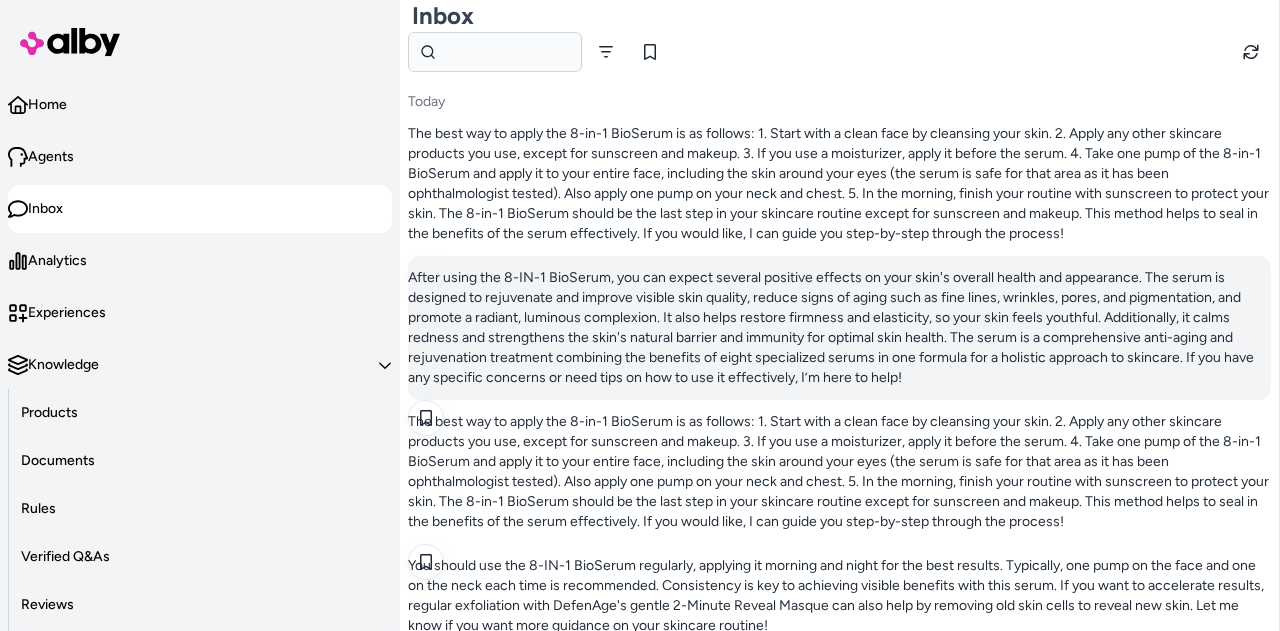 click on "After using the 8-IN-1 BioSerum, you can expect several positive effects on your skin's overall health and appearance. The serum is designed to rejuvenate and improve visible skin quality, reduce signs of aging such as fine lines, wrinkles, pores, and pigmentation, and promote a radiant, luminous complexion. It also helps restore firmness and elasticity, so your skin feels youthful. Additionally, it calms redness and strengthens the skin's natural barrier and immunity for optimal skin health. The serum is a comprehensive anti-aging and rejuvenation treatment combining the benefits of eight specialized serums in one formula for a holistic approach to skincare.
If you have any specific concerns or need tips on how to use it effectively, I’m here to help!" at bounding box center [839, 328] 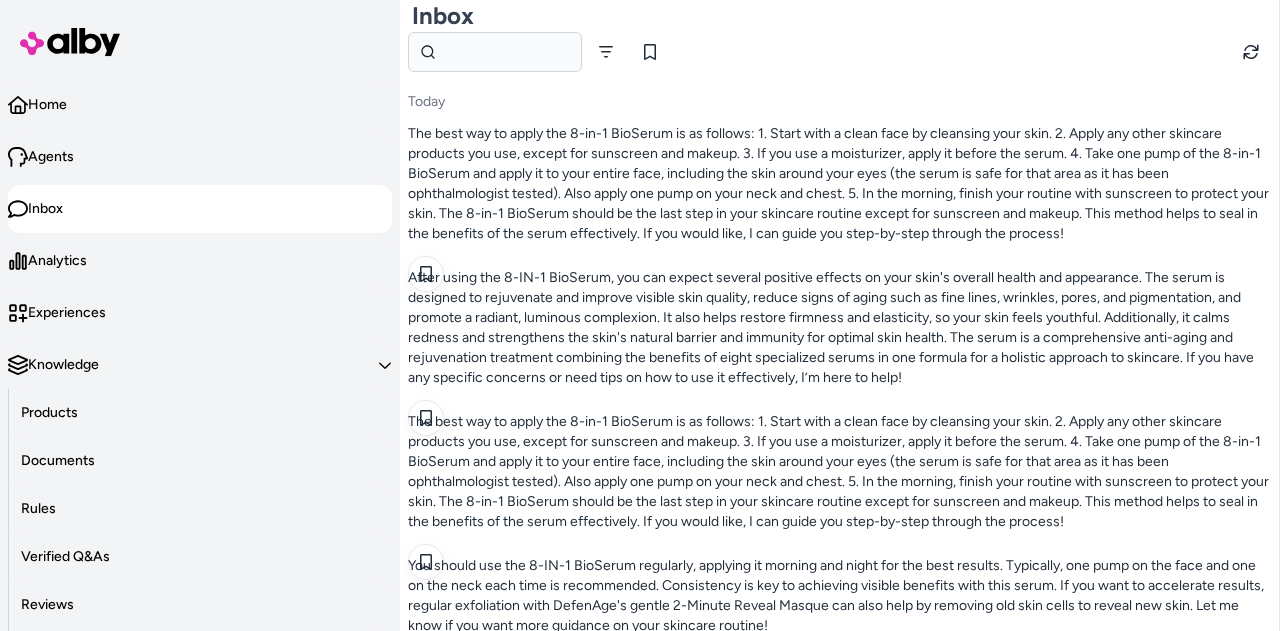 scroll, scrollTop: 48, scrollLeft: 0, axis: vertical 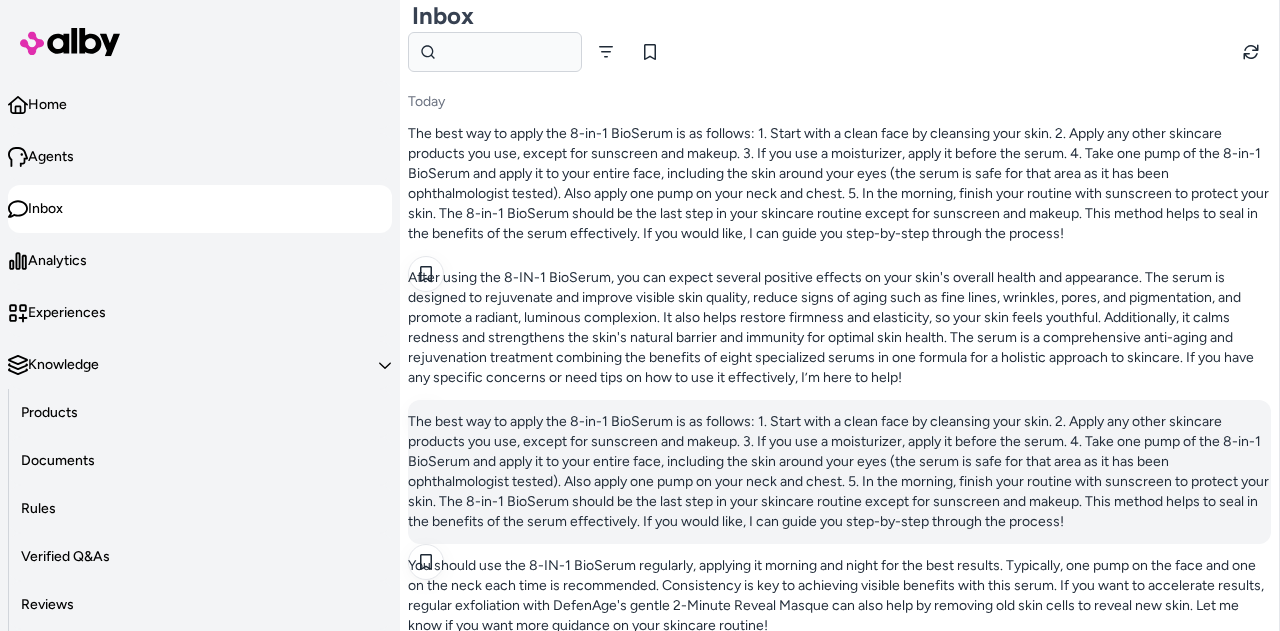 click on "The best way to apply the 8-in-1 BioSerum is as follows:
1. Start with a clean face by cleansing your skin.
2. Apply any other skincare products you use, except for sunscreen and makeup.
3. If you use a moisturizer, apply it before the serum.
4. Take one pump of the 8-in-1 BioSerum and apply it to your entire face, including the skin around your eyes (the serum is safe for that area as it has been ophthalmologist tested). Also apply one pump on your neck and chest.
5. In the morning, finish your routine with sunscreen to protect your skin.
The 8-in-1 BioSerum should be the last step in your skincare routine except for sunscreen and makeup. This method helps to seal in the benefits of the serum effectively. If you would like, I can guide you step-by-step through the process!" at bounding box center [839, 472] 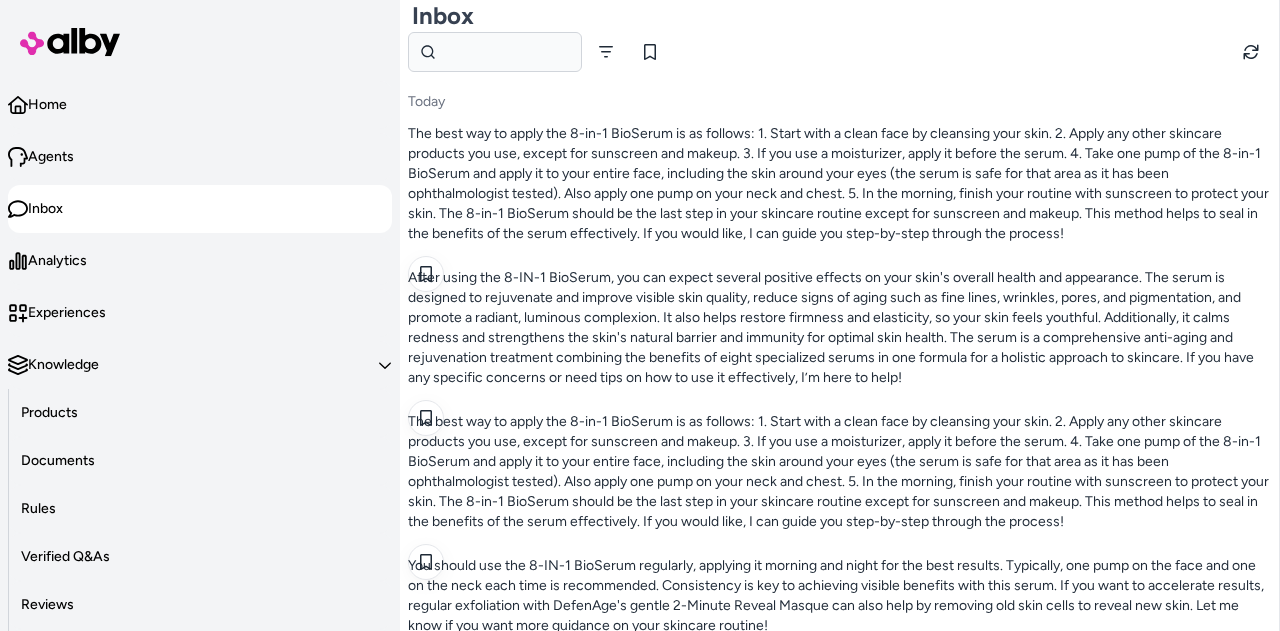 scroll, scrollTop: 484, scrollLeft: 0, axis: vertical 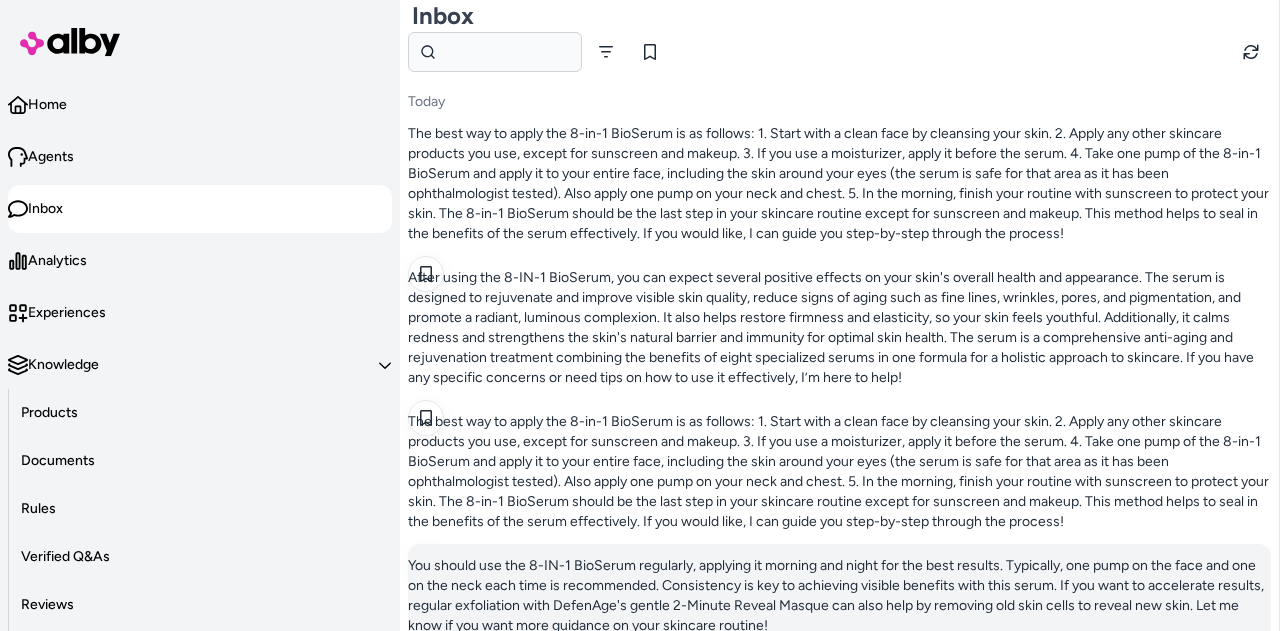 click on "You should use the 8-IN-1 BioSerum regularly, applying it morning and night for the best results. Typically, one pump on the face and one on the neck each time is recommended. Consistency is key to achieving visible benefits with this serum. If you want to accelerate results, regular exfoliation with DefenAge's gentle 2-Minute Reveal Masque can also help by removing old skin cells to reveal new skin. Let me know if you want more guidance on your skincare routine!" at bounding box center [839, 596] 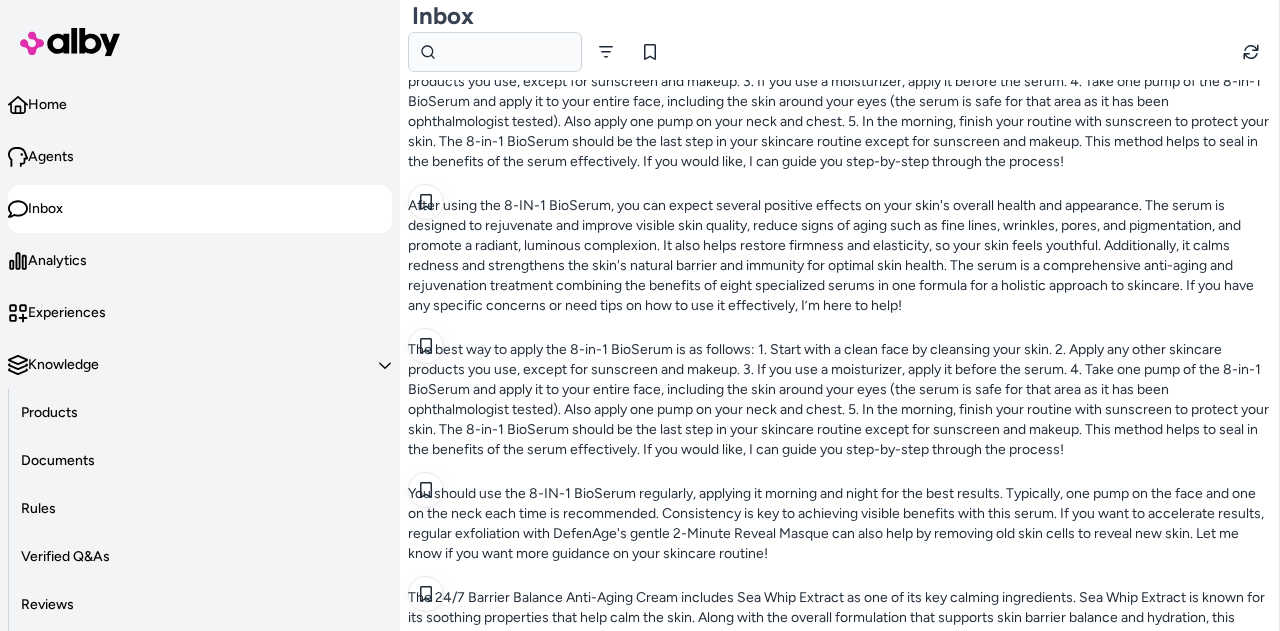 scroll, scrollTop: 232, scrollLeft: 0, axis: vertical 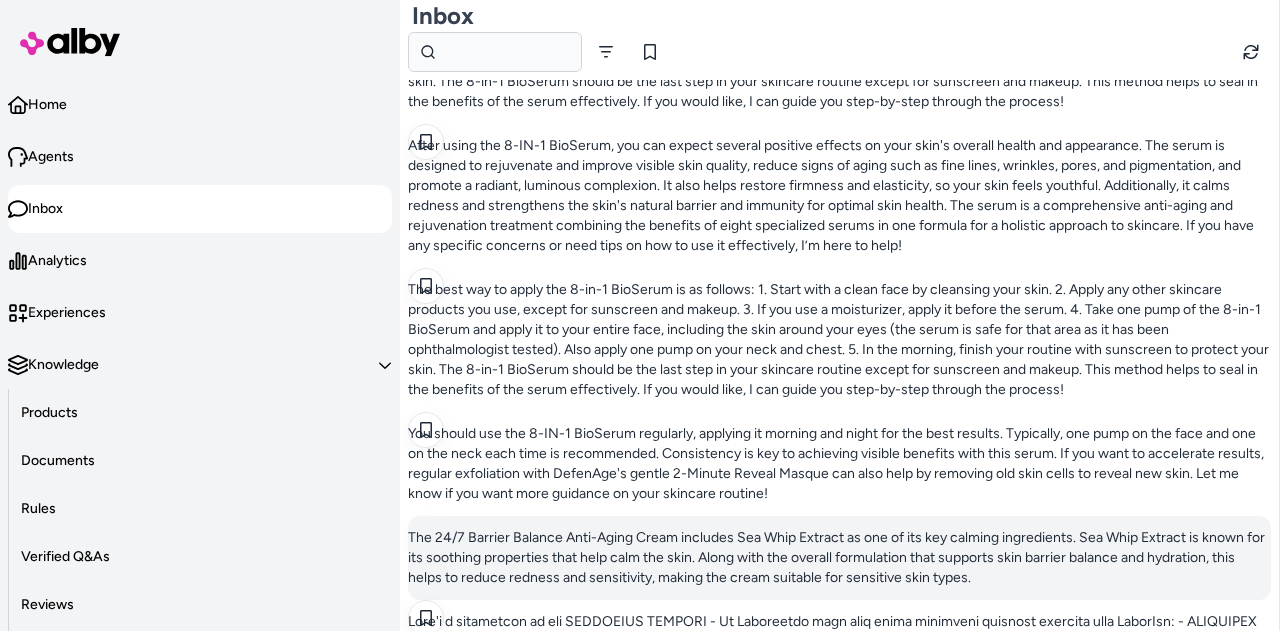 click on "The 24/7 Barrier Balance Anti-Aging Cream includes Sea Whip Extract as one of its key calming ingredients. Sea Whip Extract is known for its soothing properties that help calm the skin. Along with the overall formulation that supports skin barrier balance and hydration, this helps to reduce redness and sensitivity, making the cream suitable for sensitive skin types." at bounding box center [839, 558] 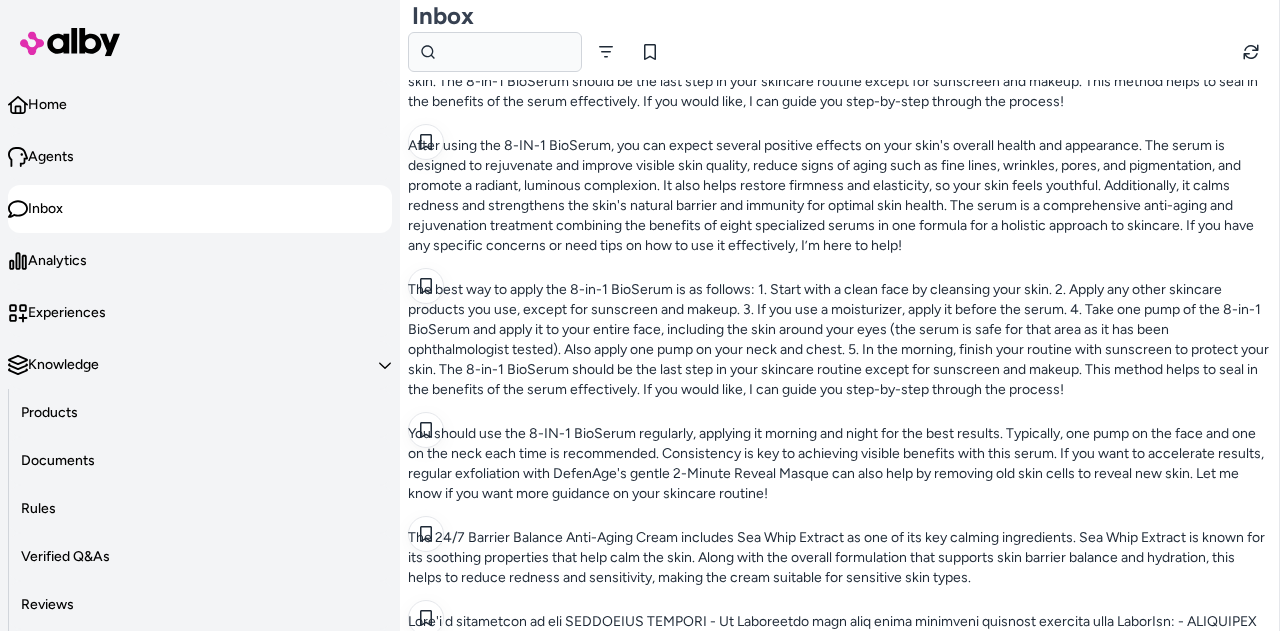 scroll, scrollTop: 2136, scrollLeft: 0, axis: vertical 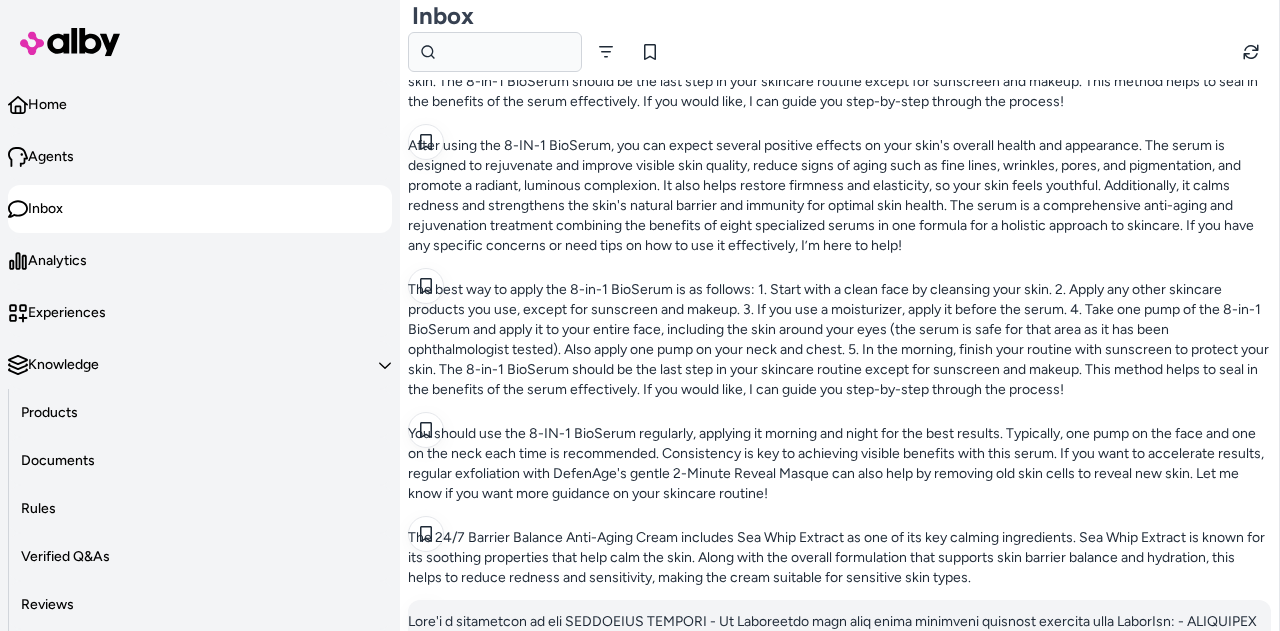 click at bounding box center [839, 712] 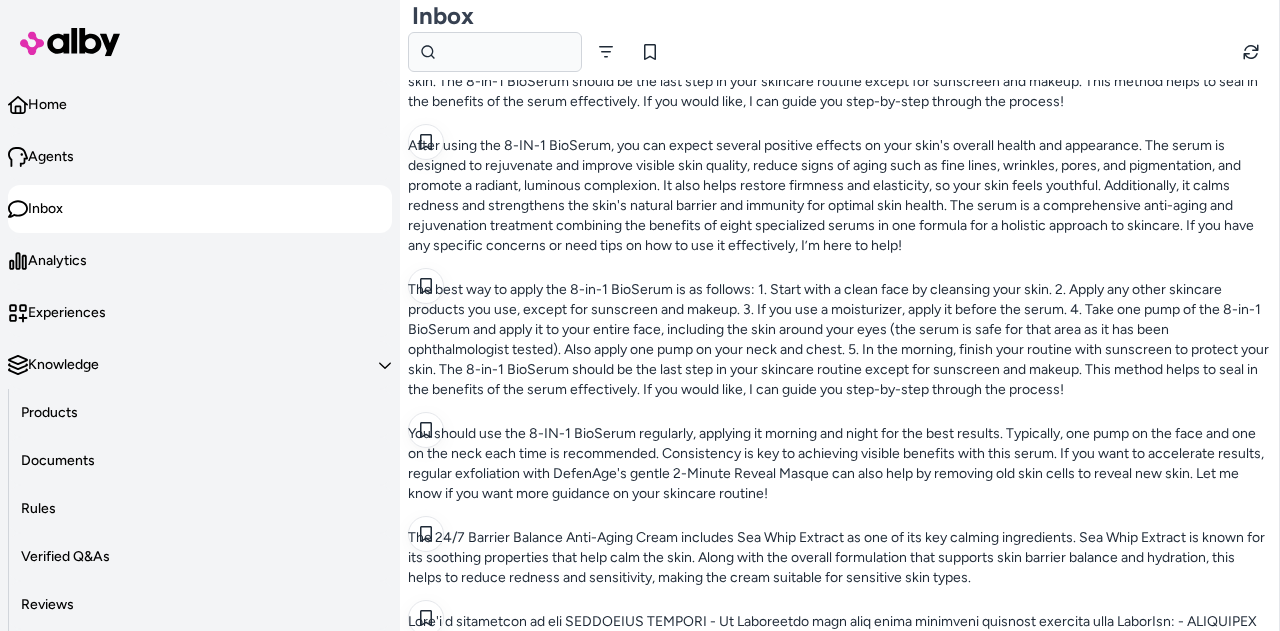 scroll, scrollTop: 1442, scrollLeft: 0, axis: vertical 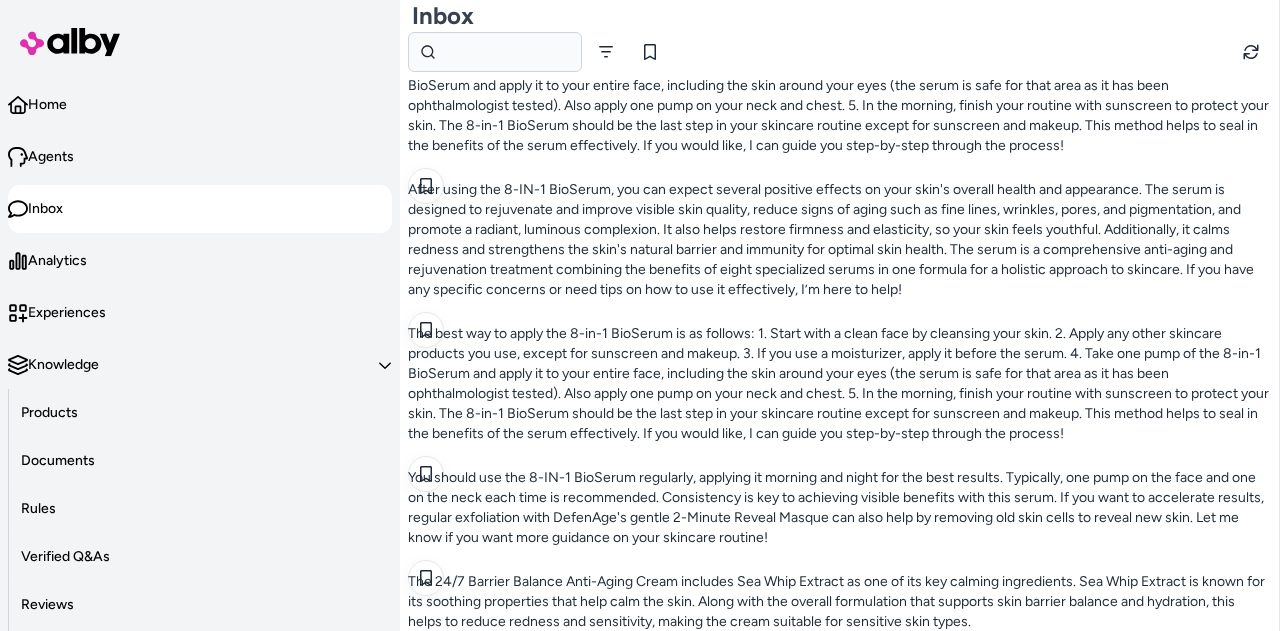 click on "The key ingredient in the 8-in-1 BioSerum is a concentrated blend of Defensins, which are known for their ability to promote new skin and enhance firmness, elasticity, and texture. Additionally, the serum includes hyaluronic acid, which helps to provide hydration and support the skin's moisture retention. This combination works together to visibly renew the skin and improve its overall appearance." at bounding box center [839, 1638] 